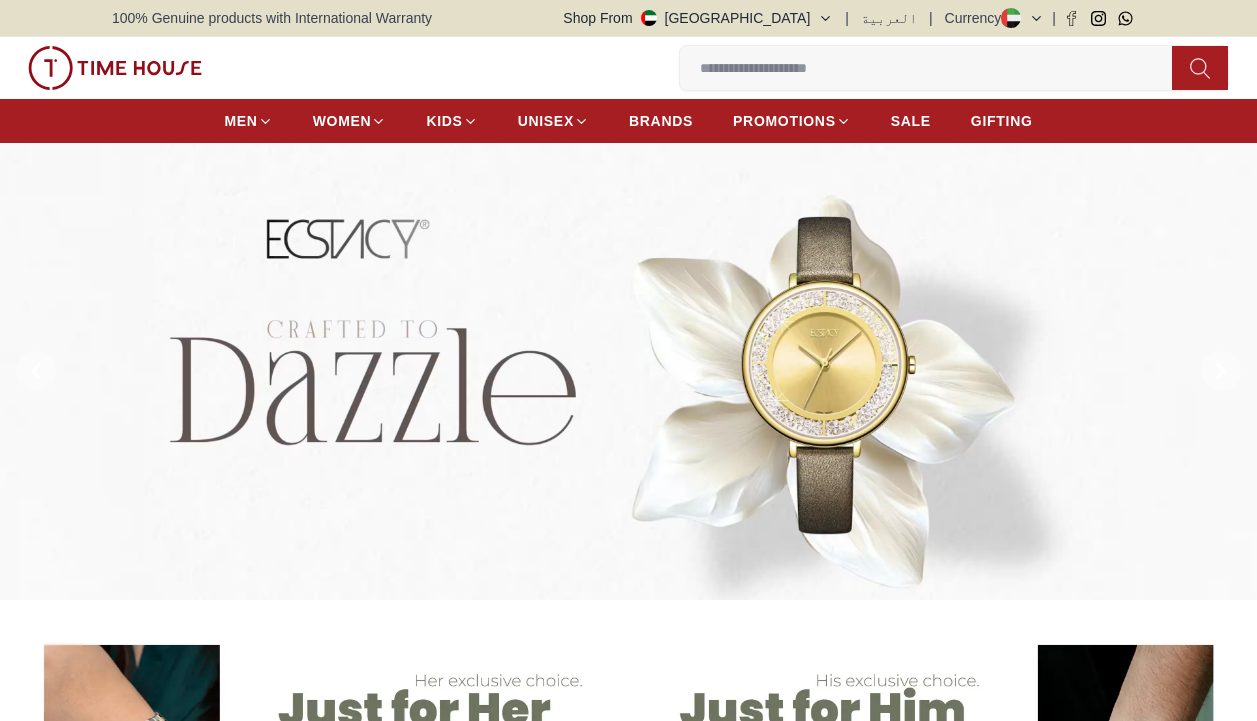 scroll, scrollTop: 0, scrollLeft: 0, axis: both 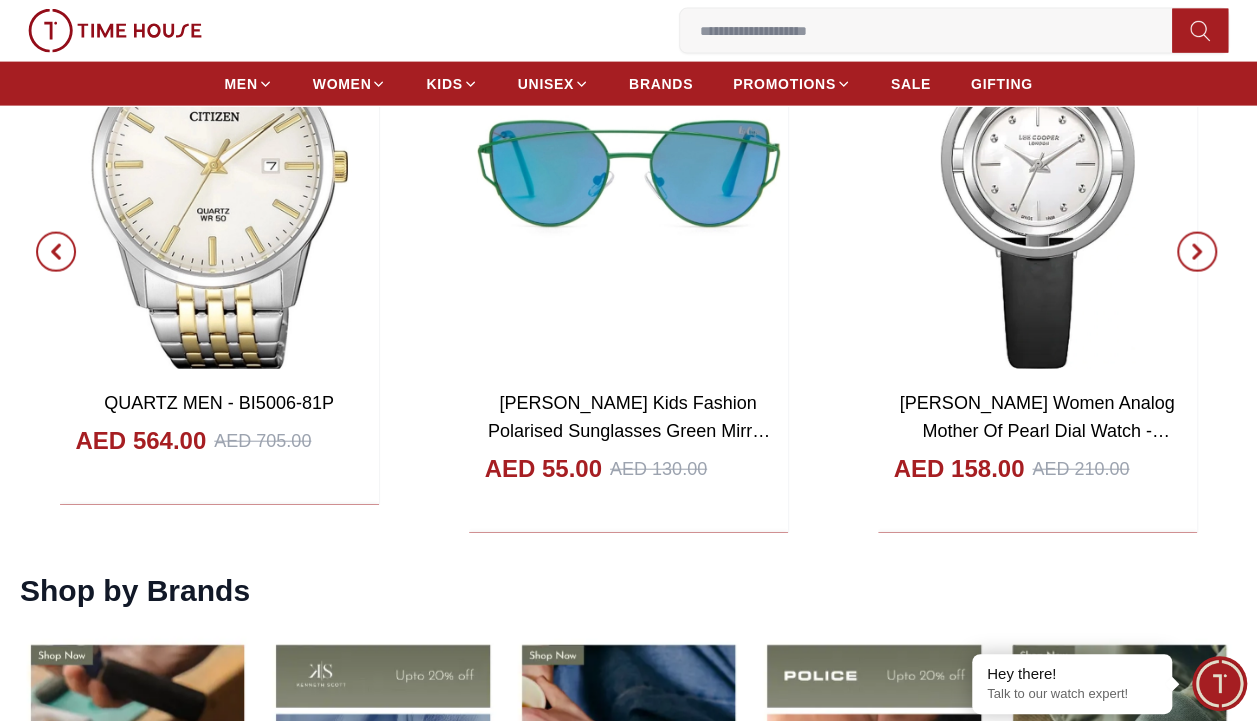 click on "CASIO Unisex Digital Black Dial Watch - A100WEF-1ADF AED 200.00 AED 250.00 Add to cart Add to cart [PERSON_NAME] Men's Automatic Black Dial Watch - LC08198.350 AED 643.00 AED 643.00 Add to cart Add to cart POLICE SALKANTAY Men's Multi Function Black Dial Watch - PEWJQ2203242 AED 800.00 AED 1000.00 Add to cart Add to cart CITIZEN QUARTZ WOMEN - EL3100-55A AED 506.00 AED 633.00 Add to cart Add to cart QUARTZ MEN - BI5006-81P AED 564.00 AED 705.00 Add to cart Add to cart [PERSON_NAME] Kids Fashion Polarised Sunglasses Green Mirror Lens -  LCK117C01 AED 55.00 AED 130.00 Add to cart Add to cart [PERSON_NAME] Women Analog Mother Of Pearl Dial Watch - LC08034.321 AED 158.00 AED 210.00 Add to cart Add to cart" at bounding box center (-1008, 252) 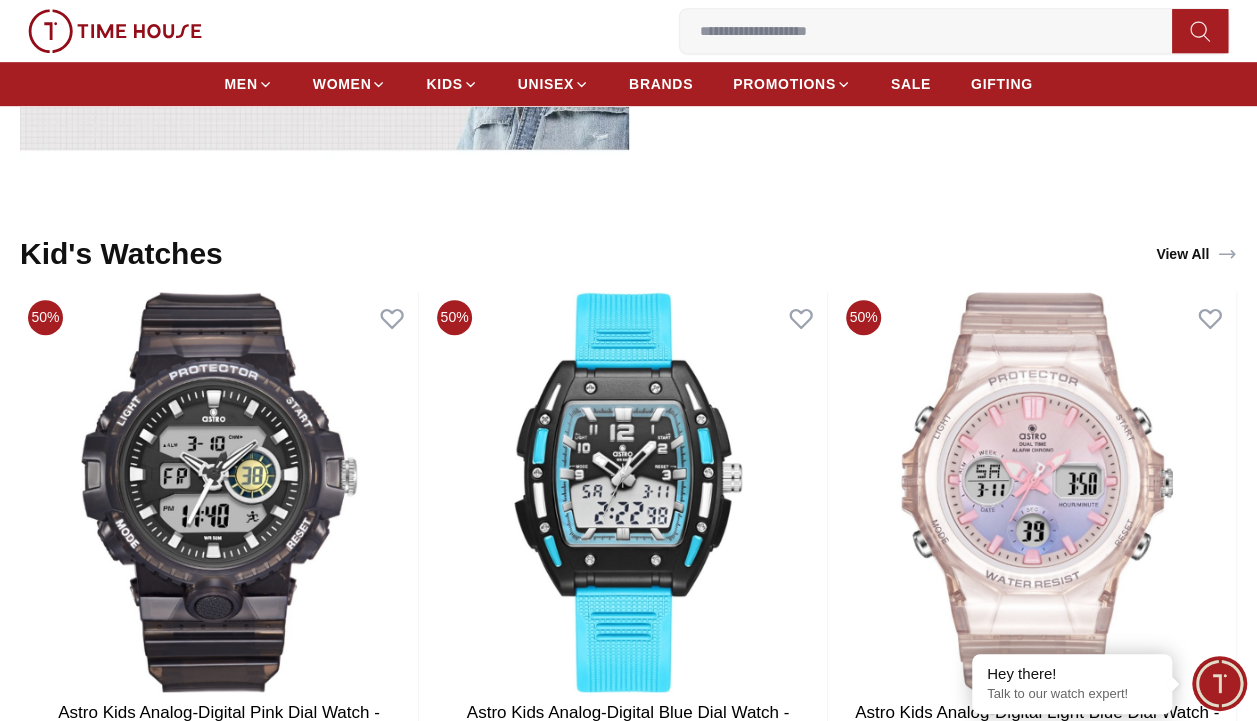 scroll, scrollTop: 4416, scrollLeft: 0, axis: vertical 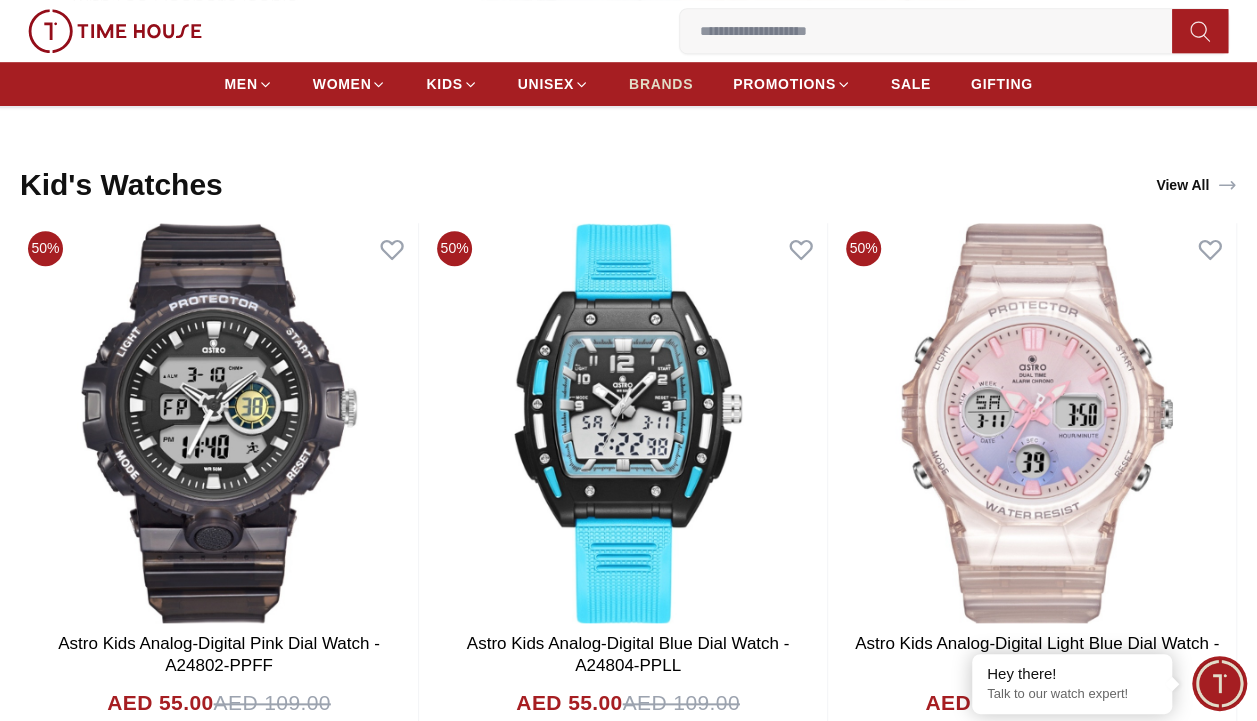 click on "BRANDS" at bounding box center [661, 84] 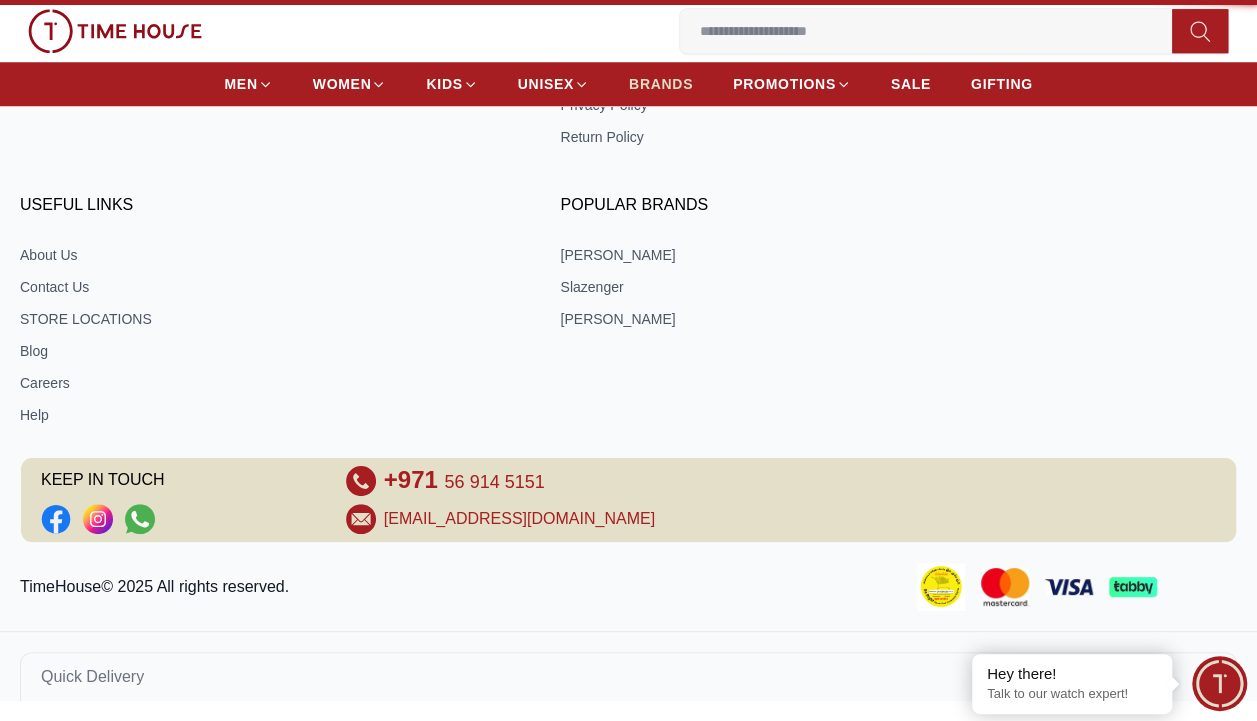 scroll, scrollTop: 0, scrollLeft: 0, axis: both 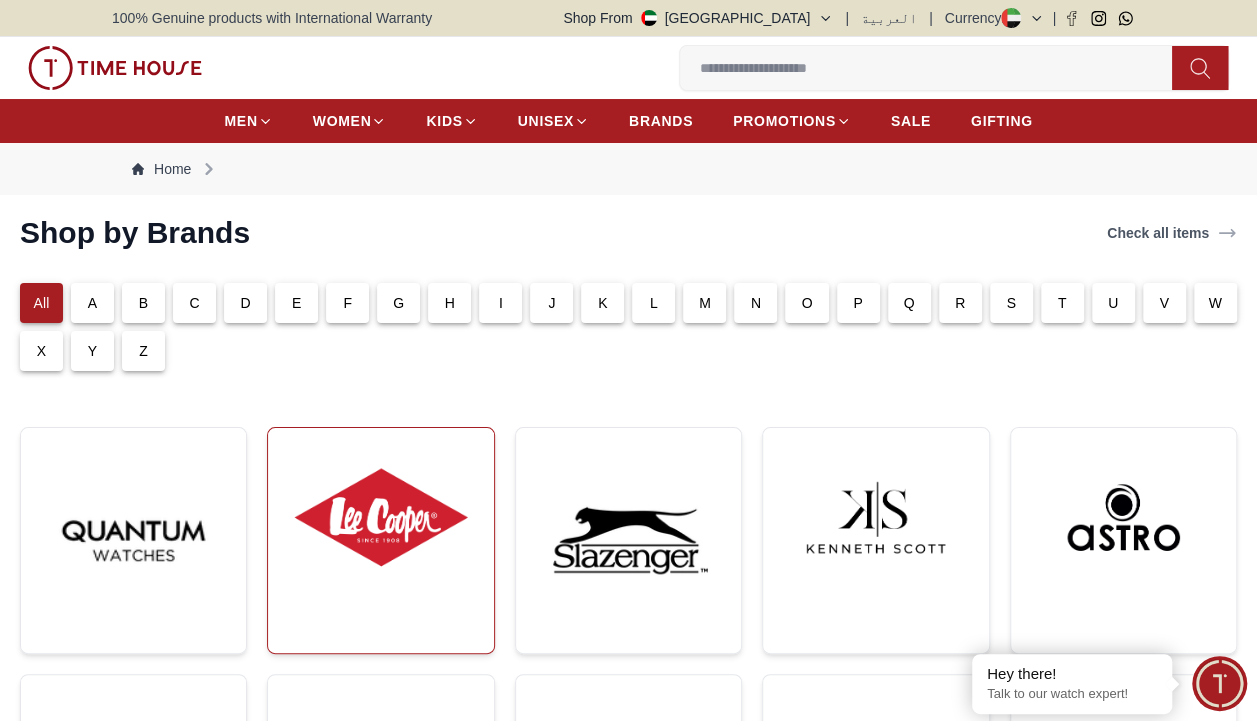 click at bounding box center [380, 517] 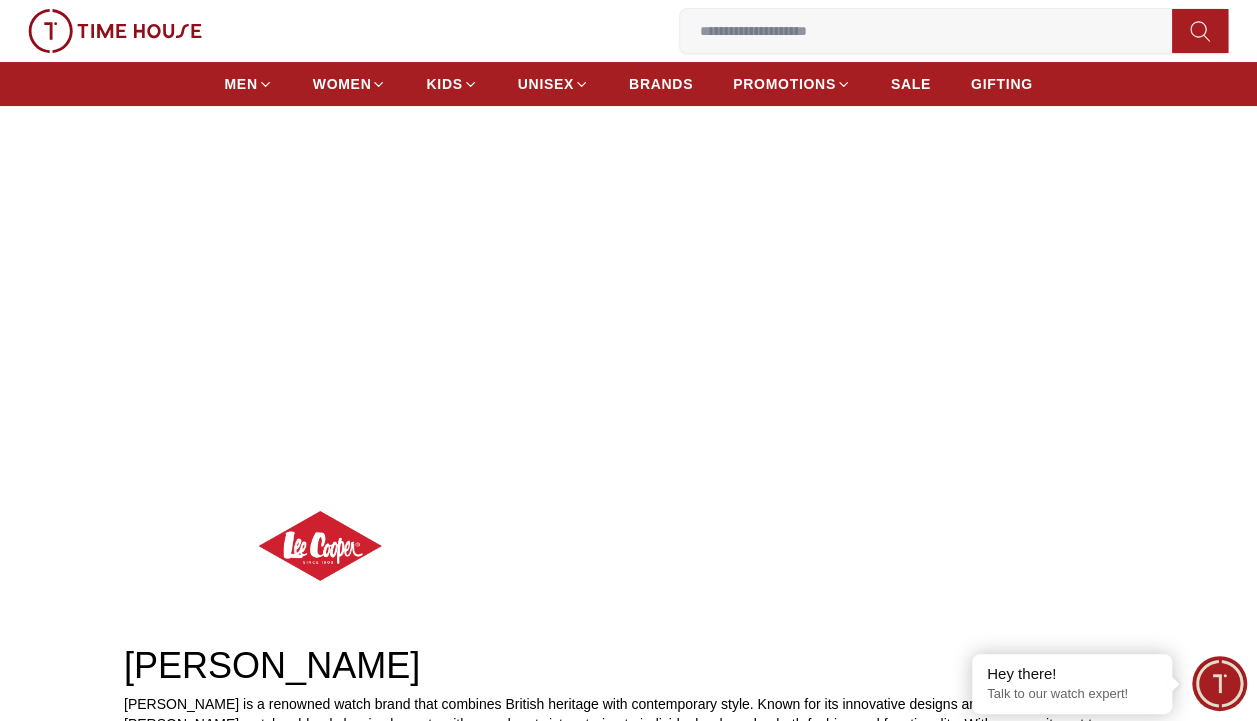 scroll, scrollTop: 0, scrollLeft: 0, axis: both 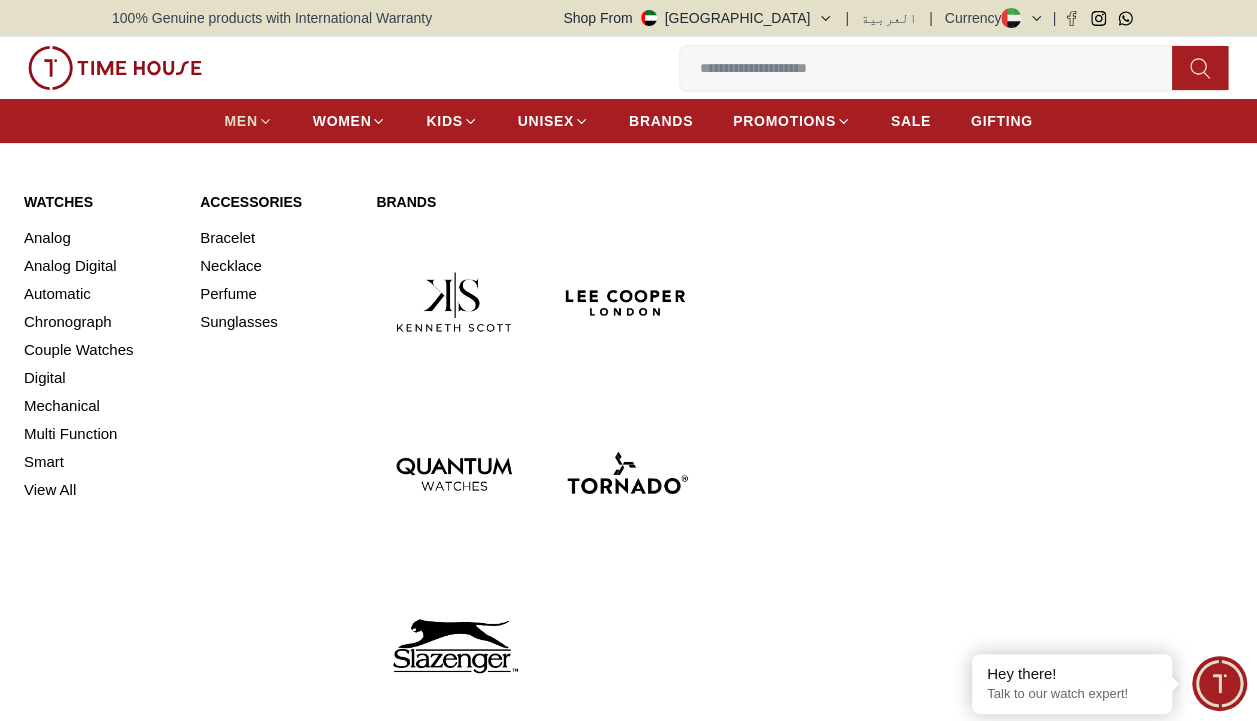 click on "MEN" at bounding box center (240, 121) 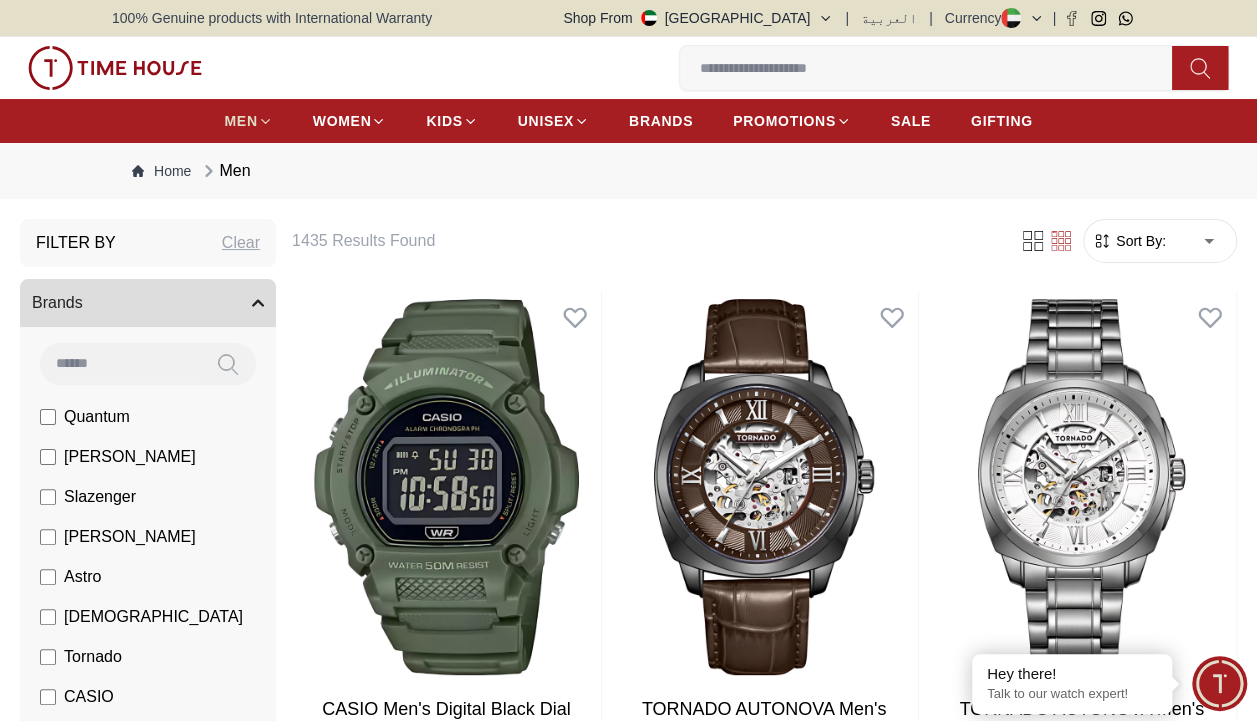 click 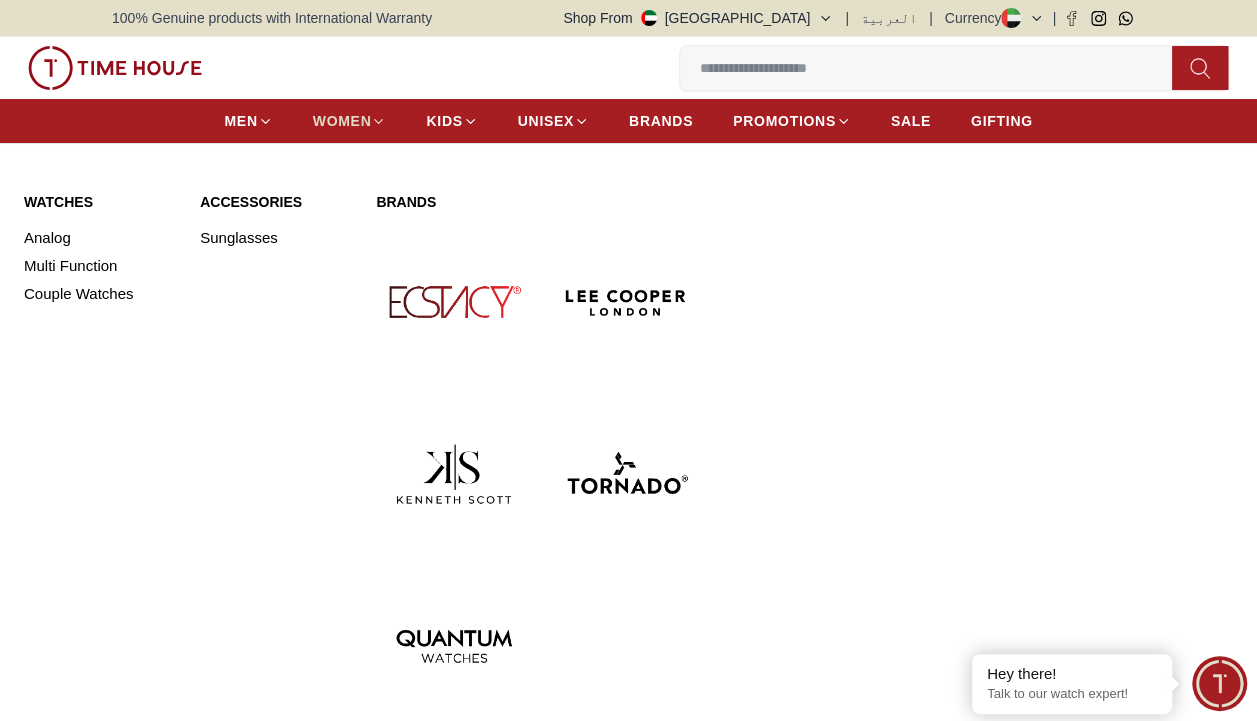 click on "WOMEN" at bounding box center (342, 121) 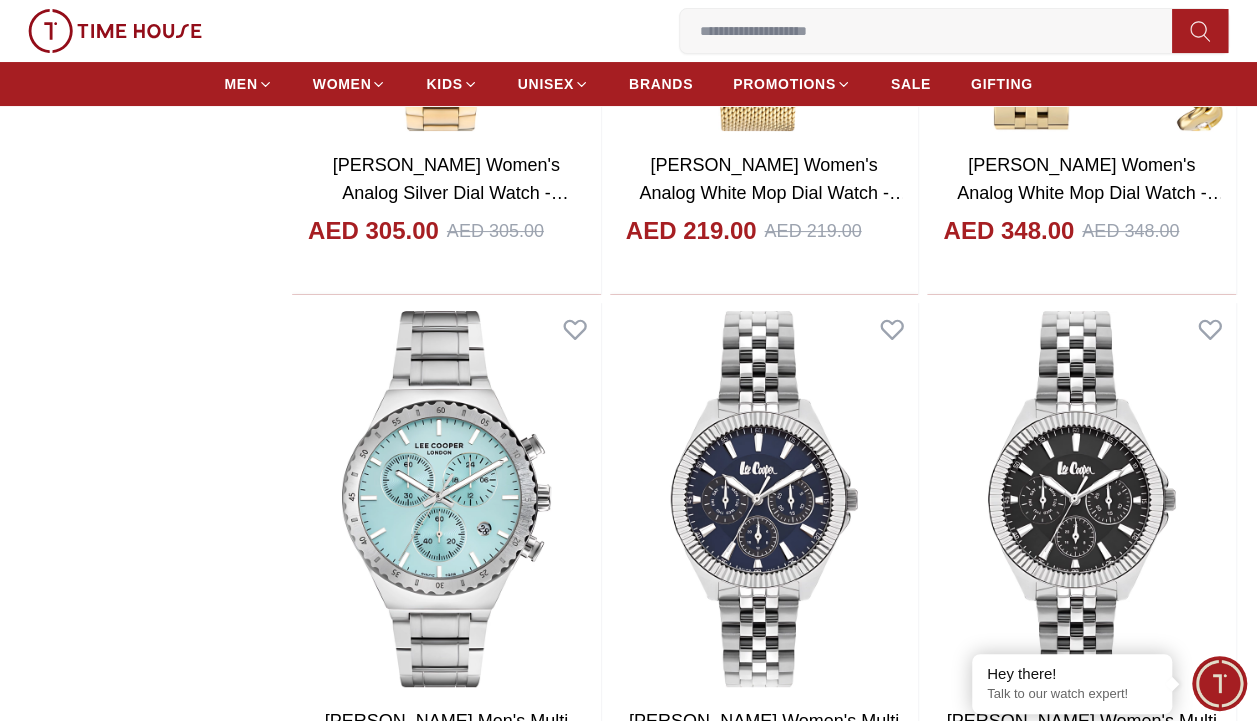 scroll, scrollTop: 3883, scrollLeft: 0, axis: vertical 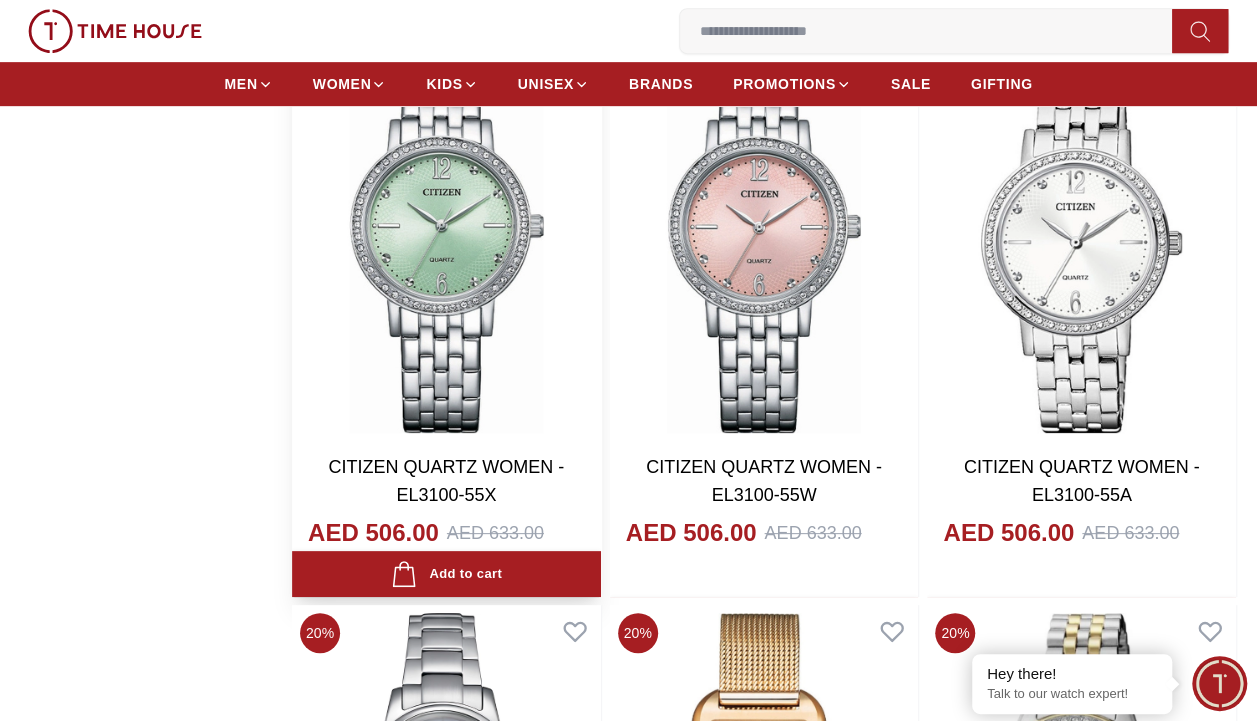 click at bounding box center (446, 245) 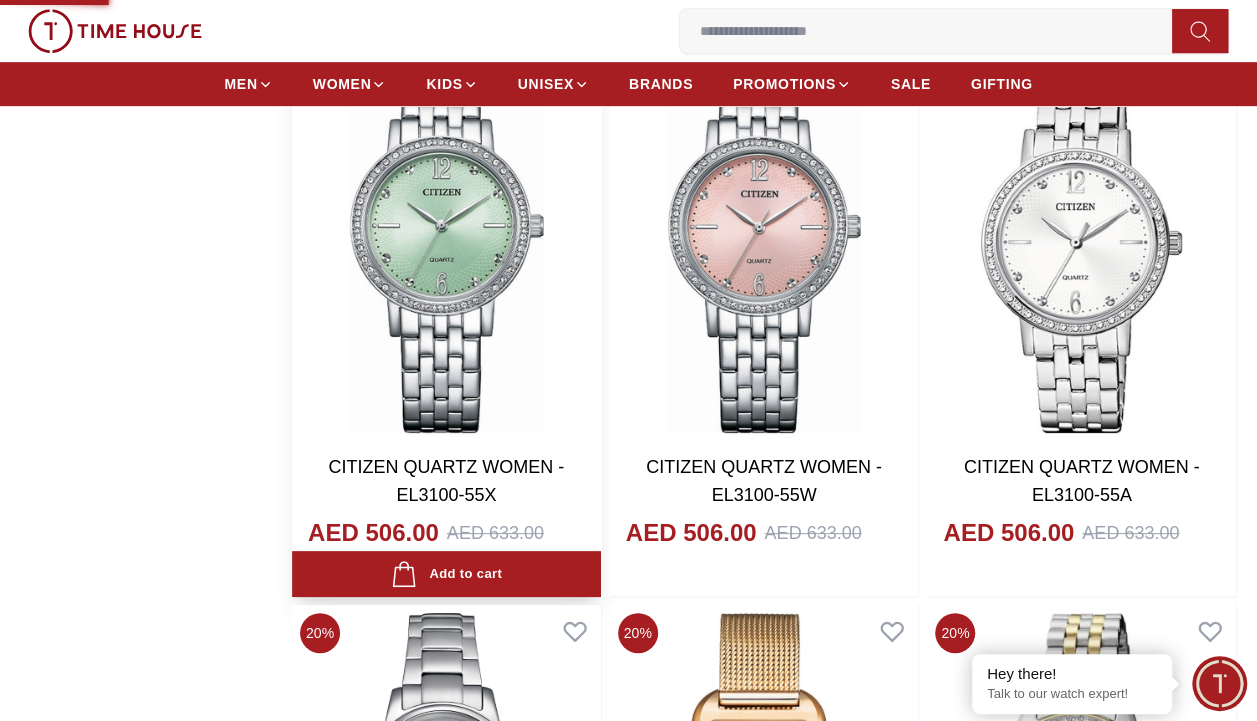 scroll, scrollTop: 0, scrollLeft: 0, axis: both 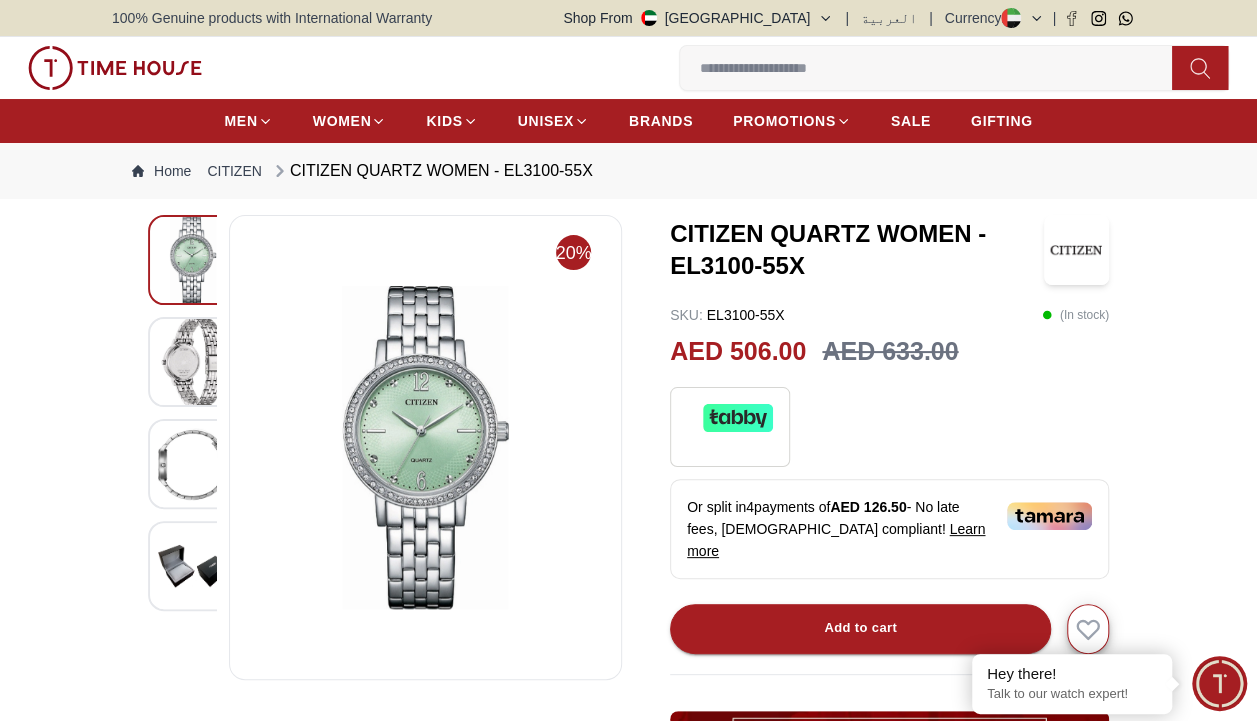 click at bounding box center [193, 362] 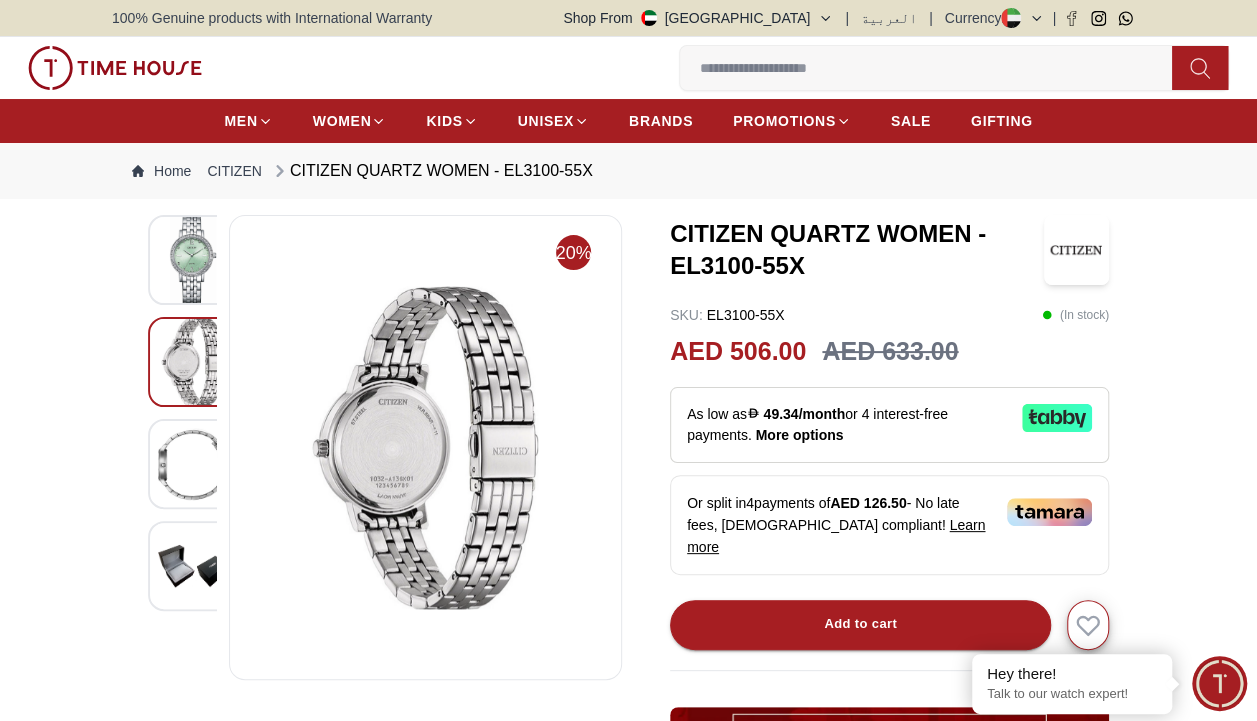 click at bounding box center [193, 464] 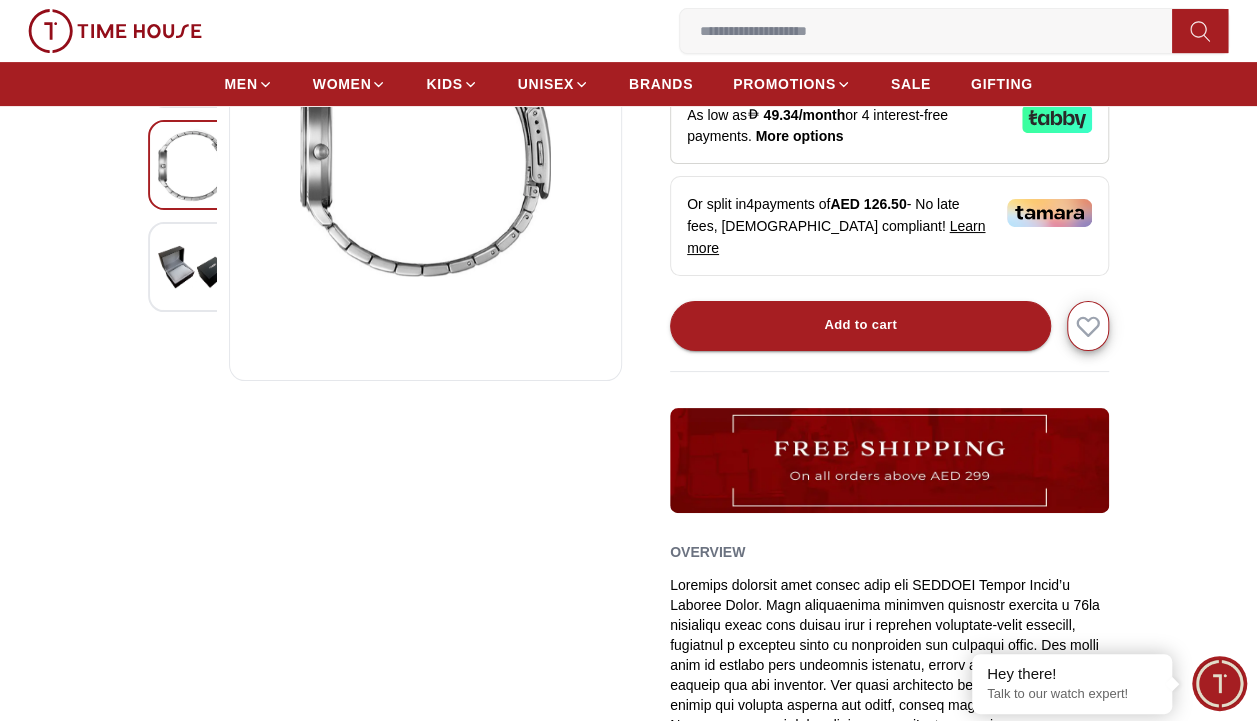 scroll, scrollTop: 0, scrollLeft: 0, axis: both 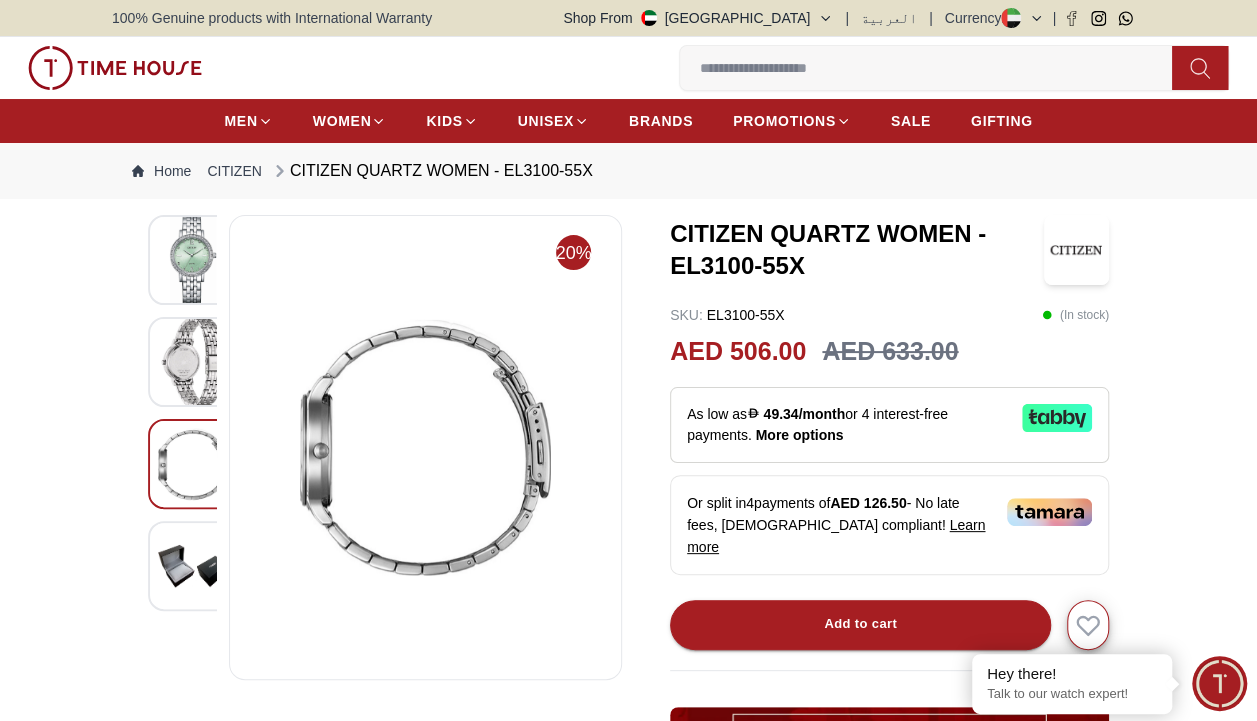 click at bounding box center [193, 362] 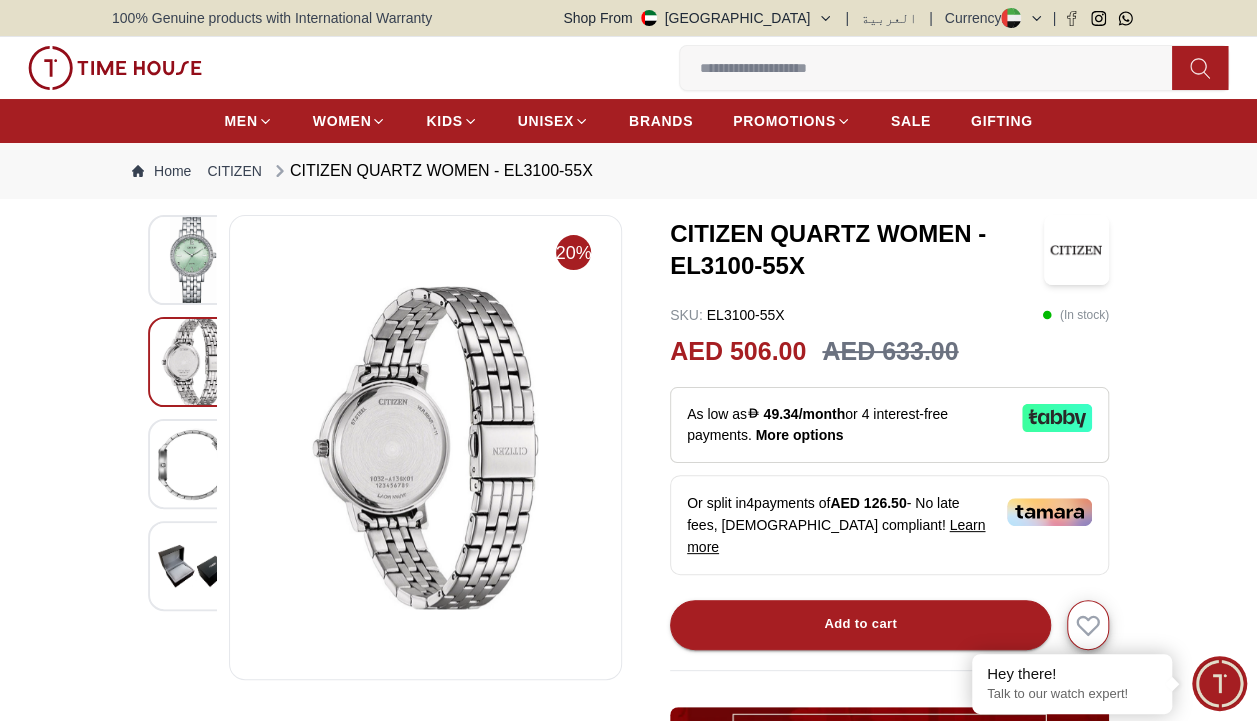 click at bounding box center (193, 260) 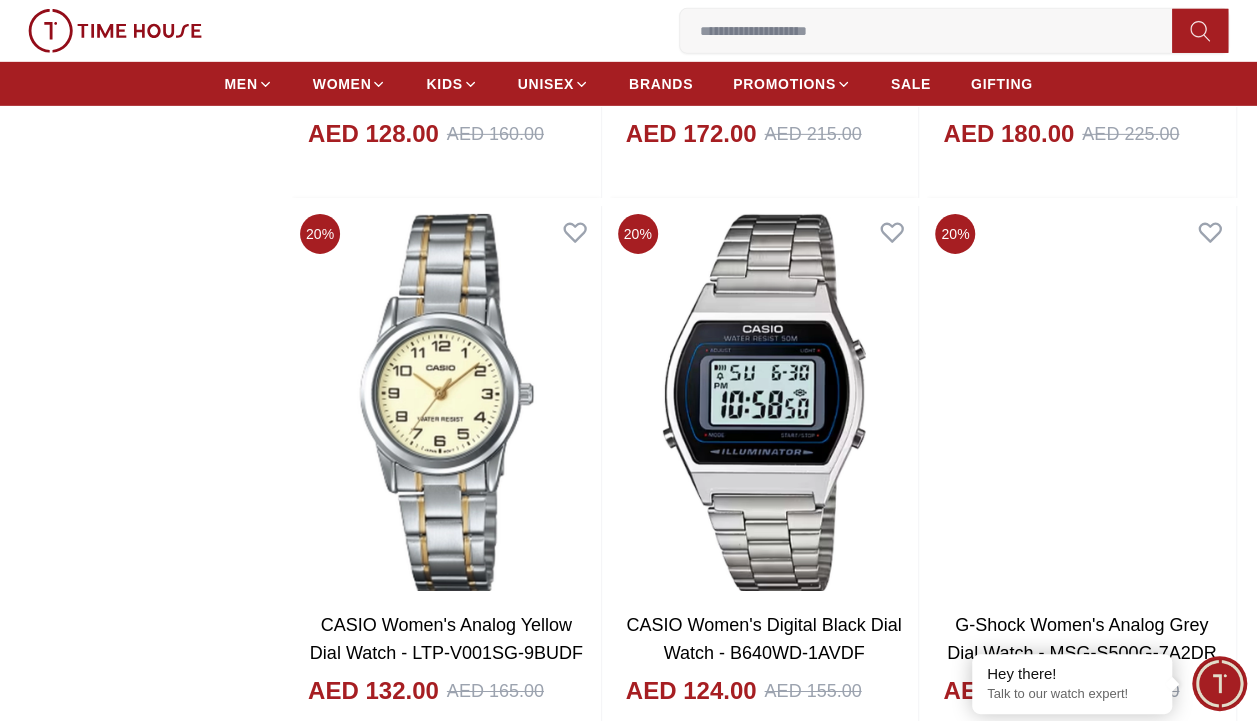scroll, scrollTop: 10588, scrollLeft: 0, axis: vertical 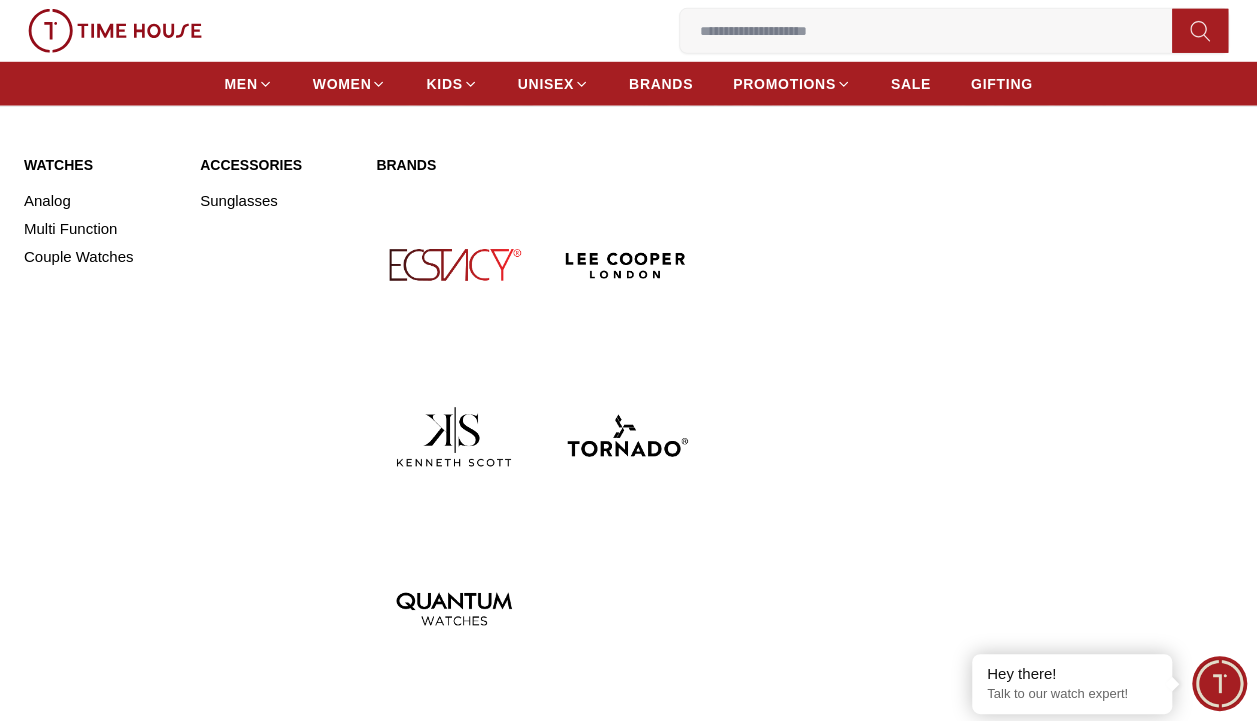 click at bounding box center [626, 437] 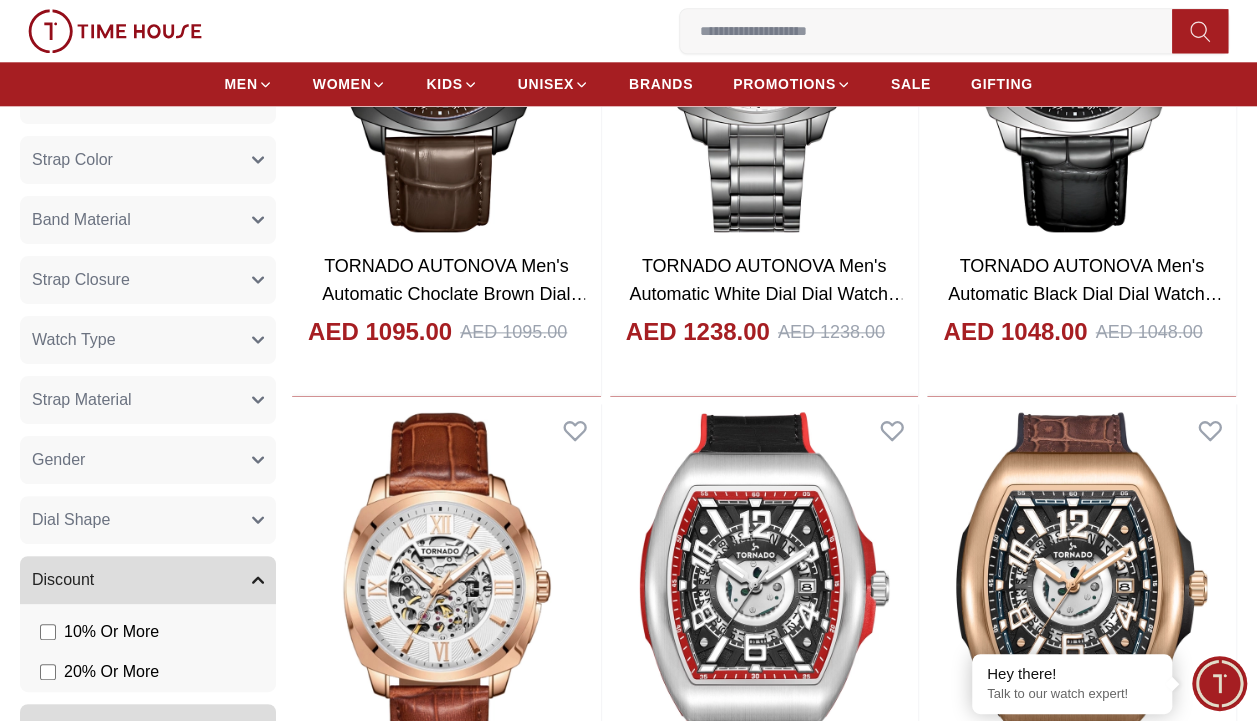 scroll, scrollTop: 1108, scrollLeft: 0, axis: vertical 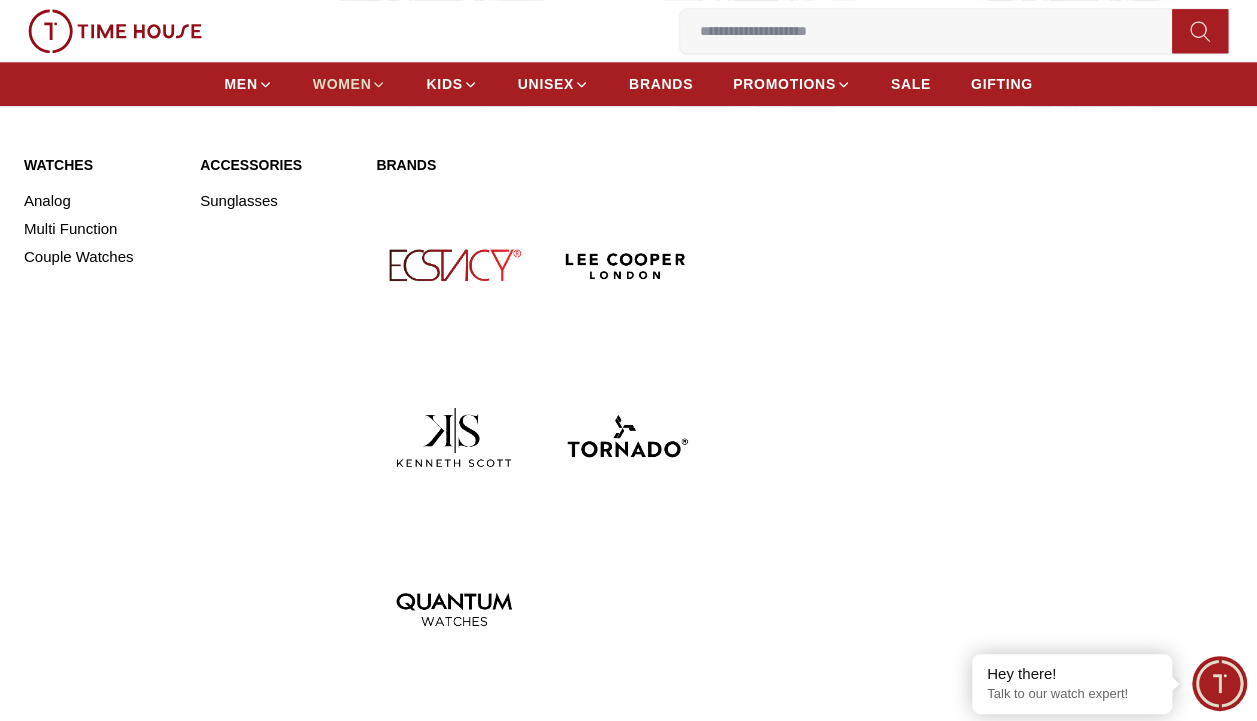 click on "WOMEN" at bounding box center [342, 84] 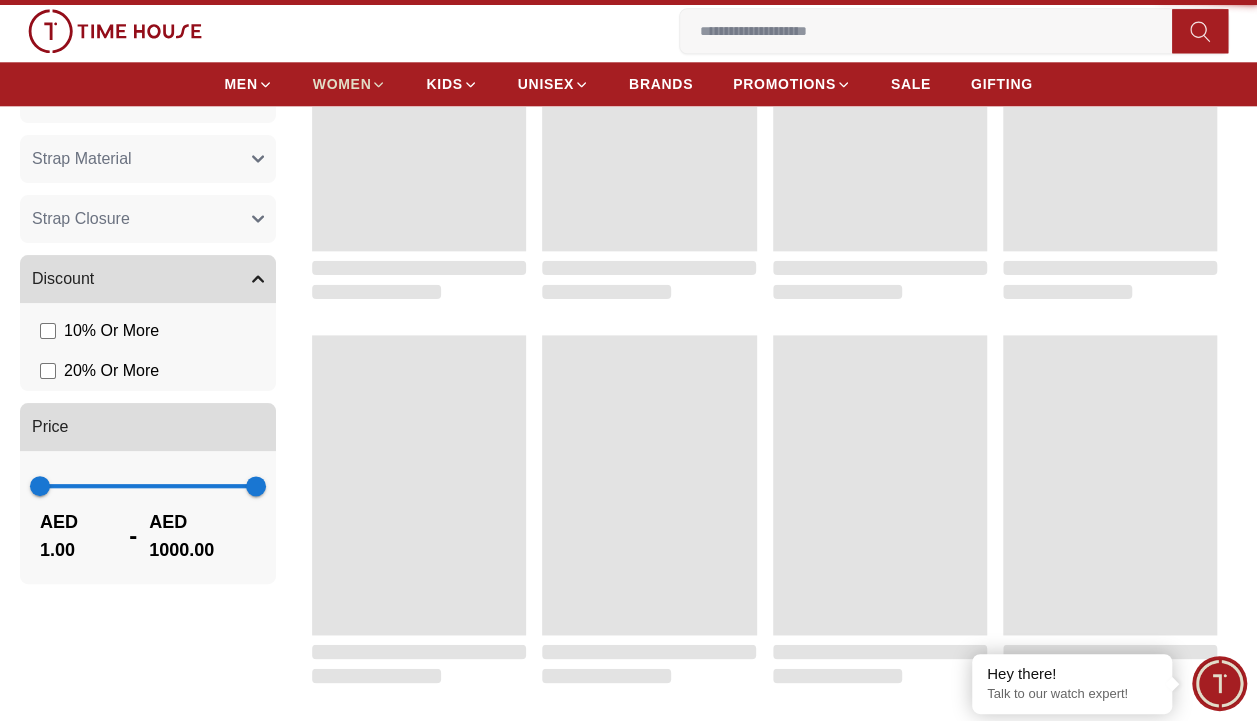 scroll, scrollTop: 0, scrollLeft: 0, axis: both 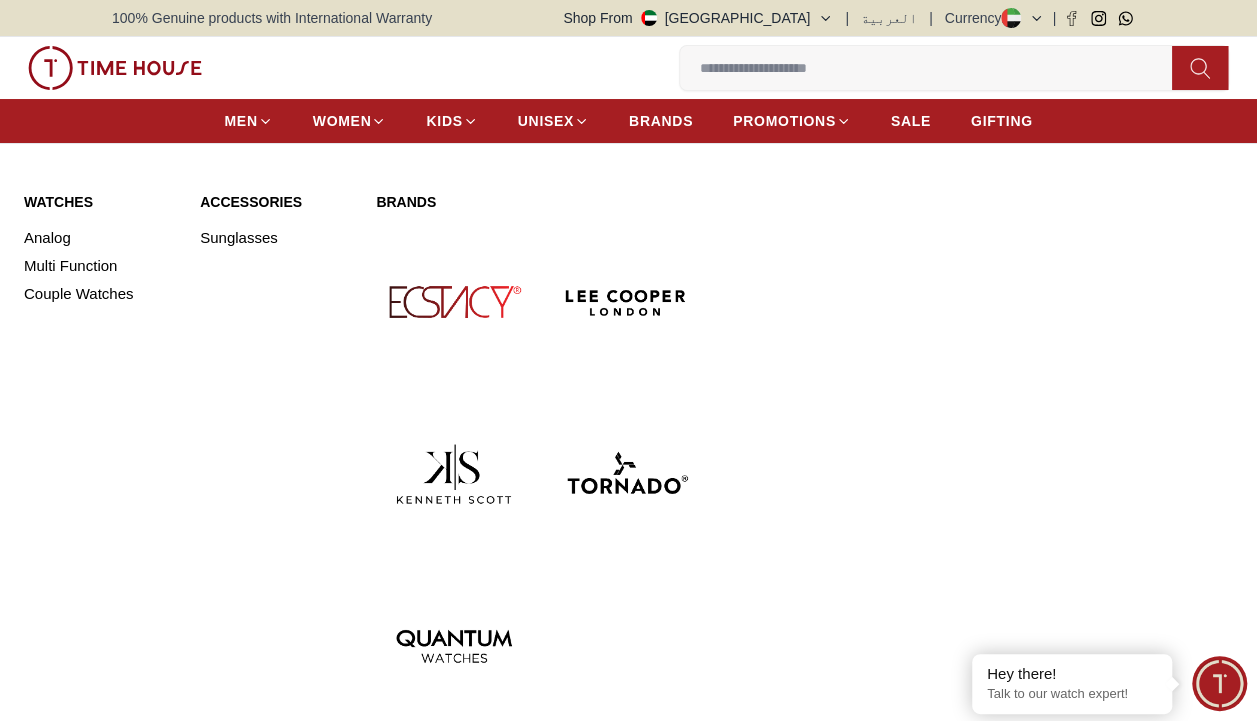 click at bounding box center (454, 474) 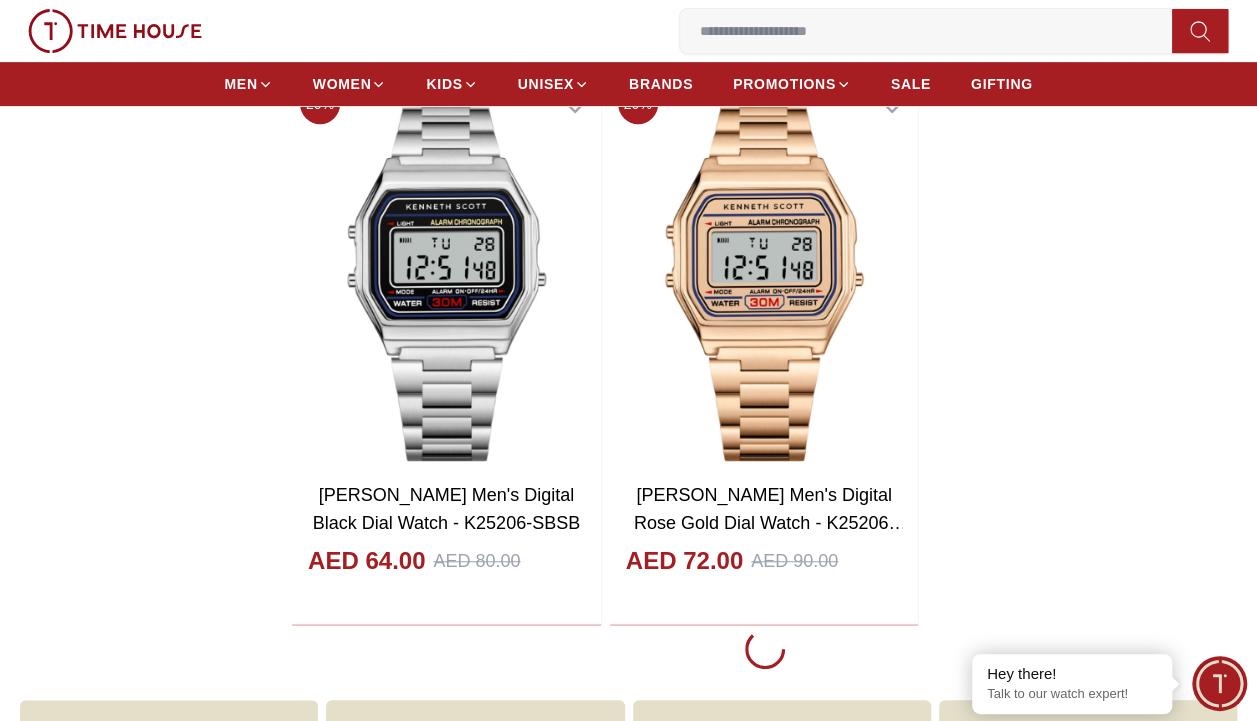 scroll, scrollTop: 4306, scrollLeft: 0, axis: vertical 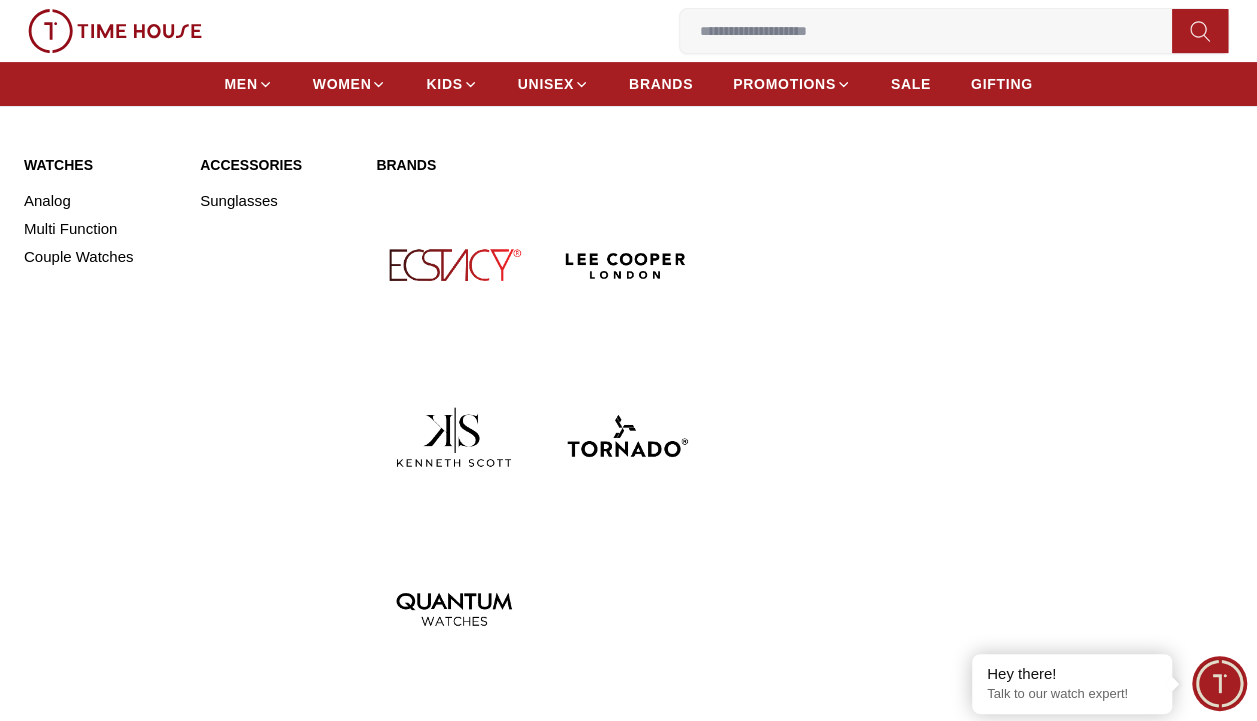 click at bounding box center [454, 265] 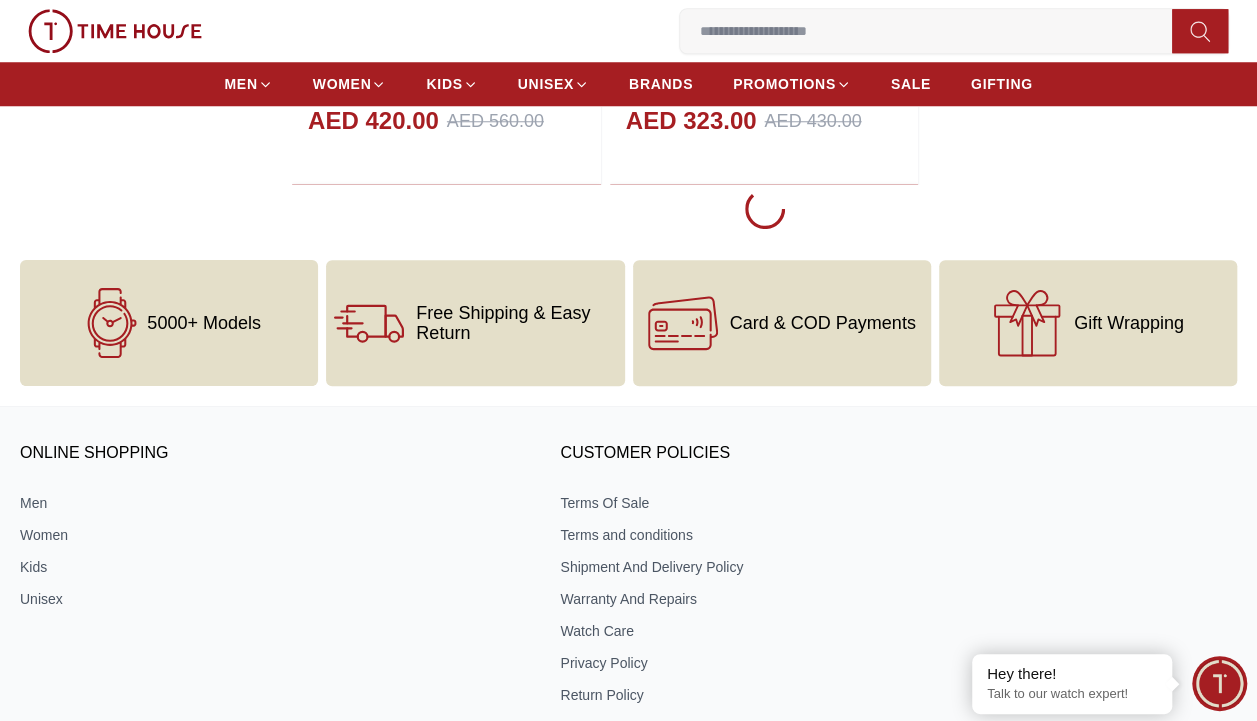 scroll, scrollTop: 4664, scrollLeft: 0, axis: vertical 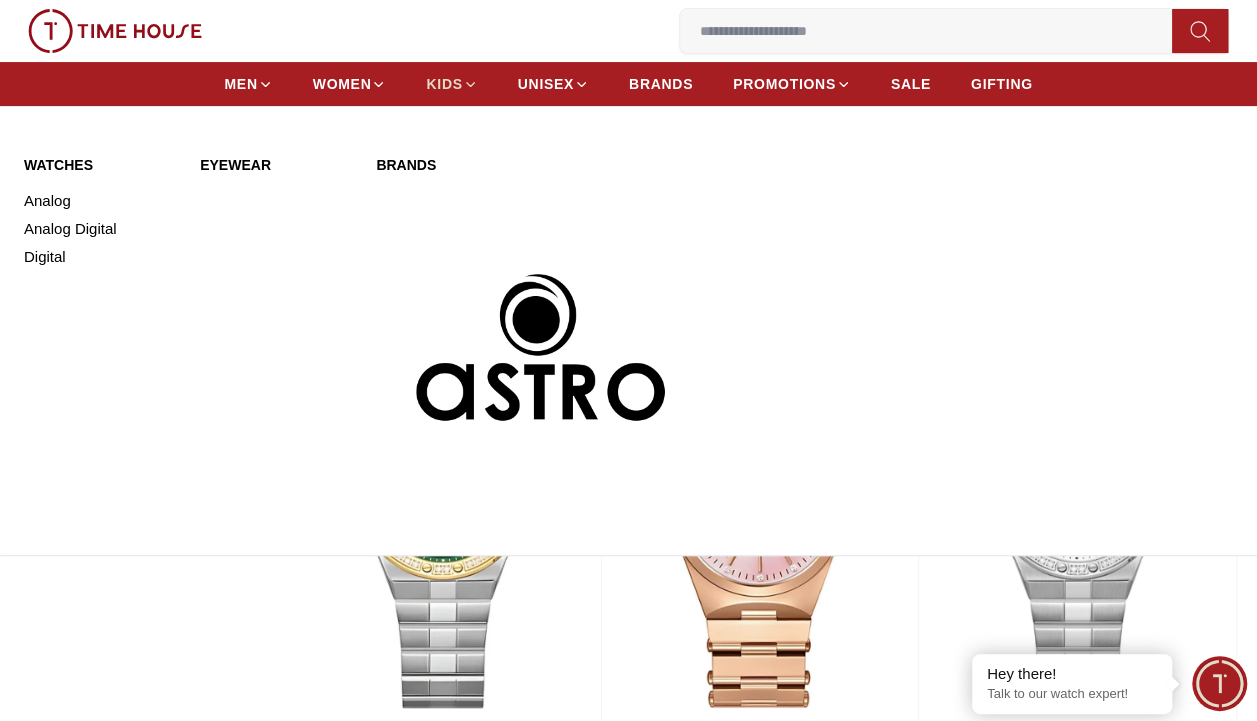 click on "KIDS" at bounding box center (444, 84) 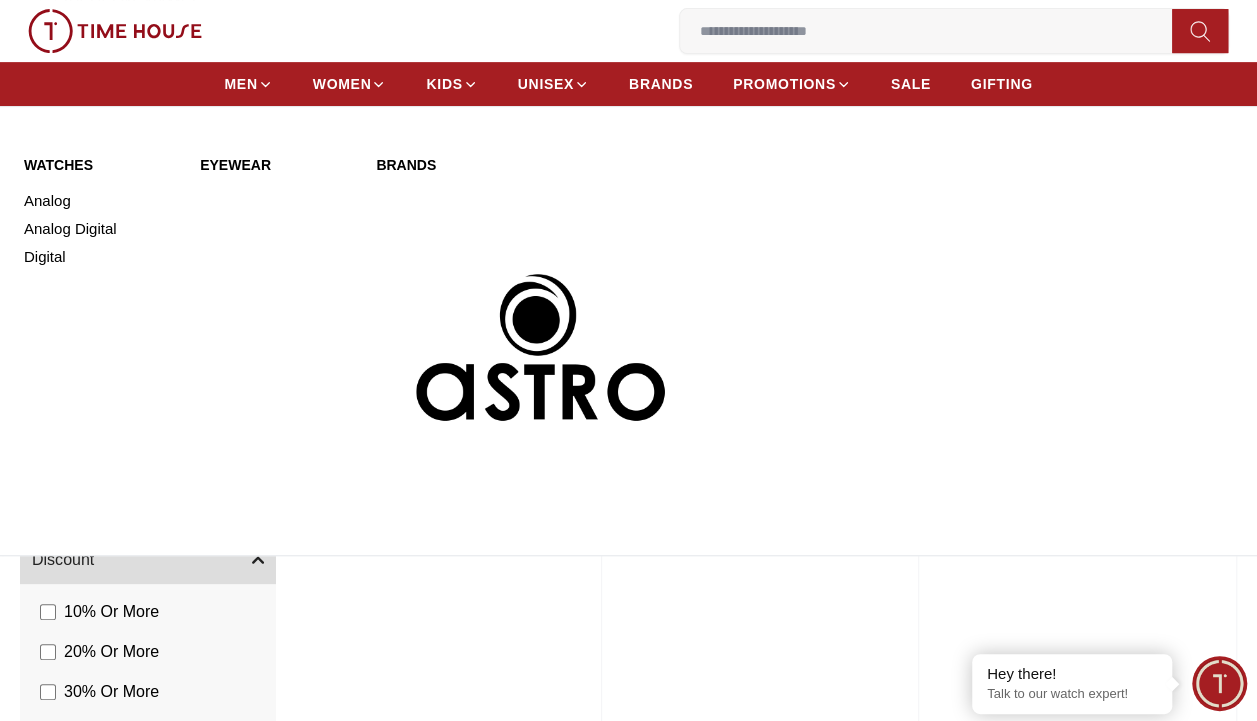 scroll, scrollTop: 414, scrollLeft: 0, axis: vertical 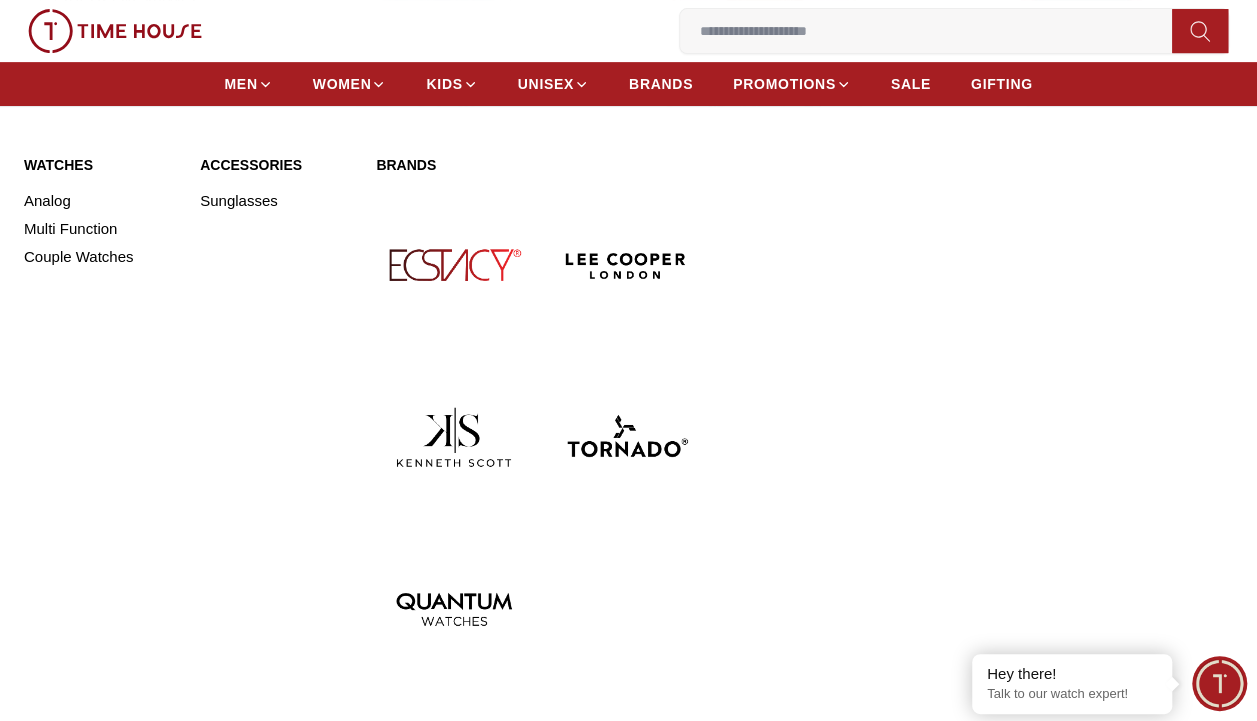 click at bounding box center (454, 609) 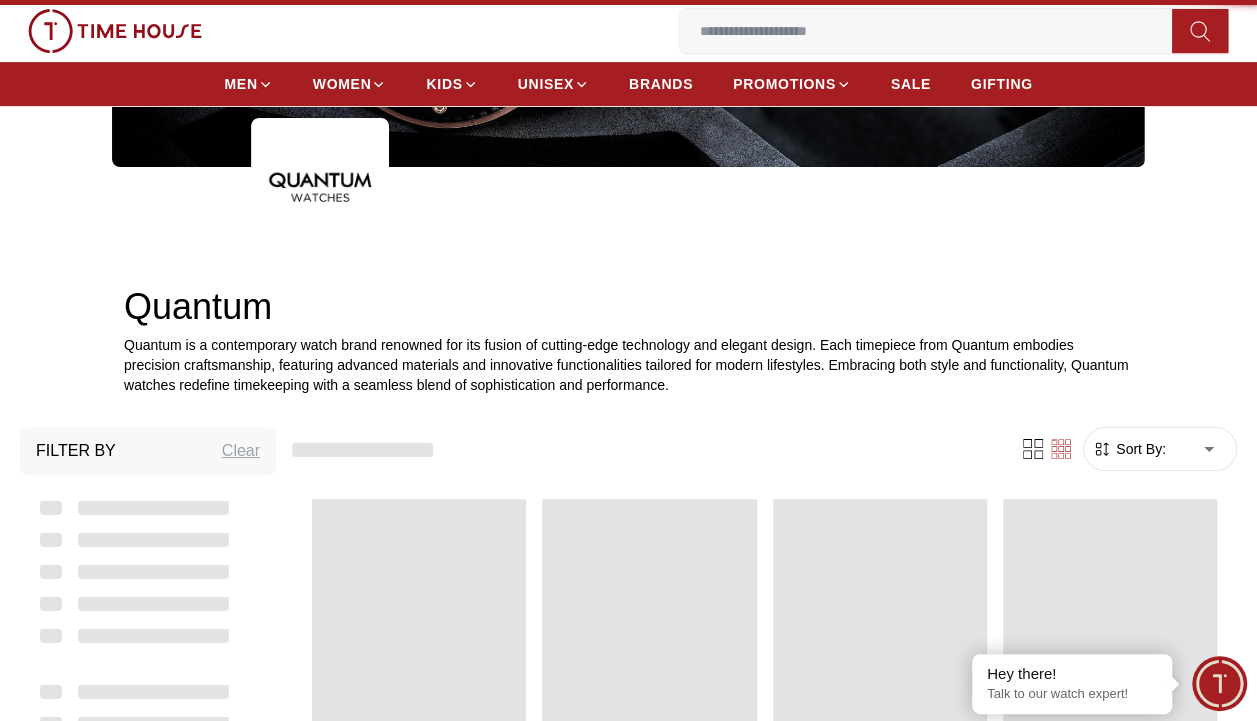 scroll, scrollTop: 0, scrollLeft: 0, axis: both 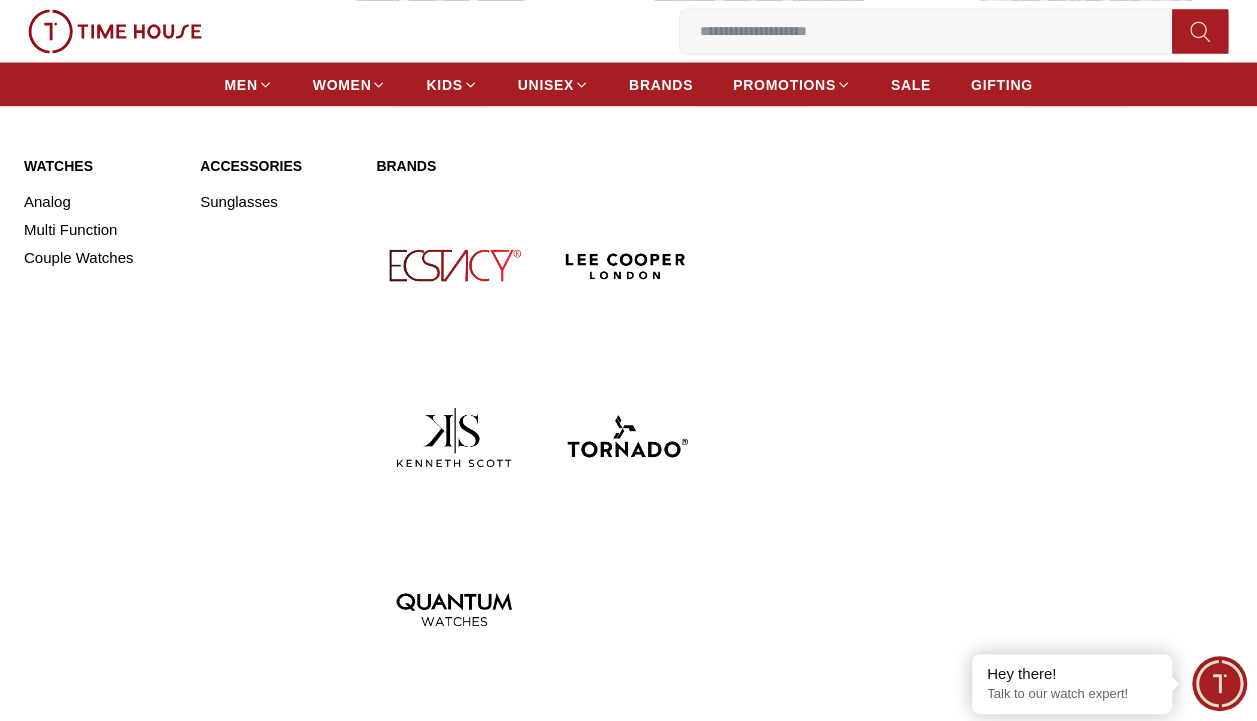 click at bounding box center [626, 265] 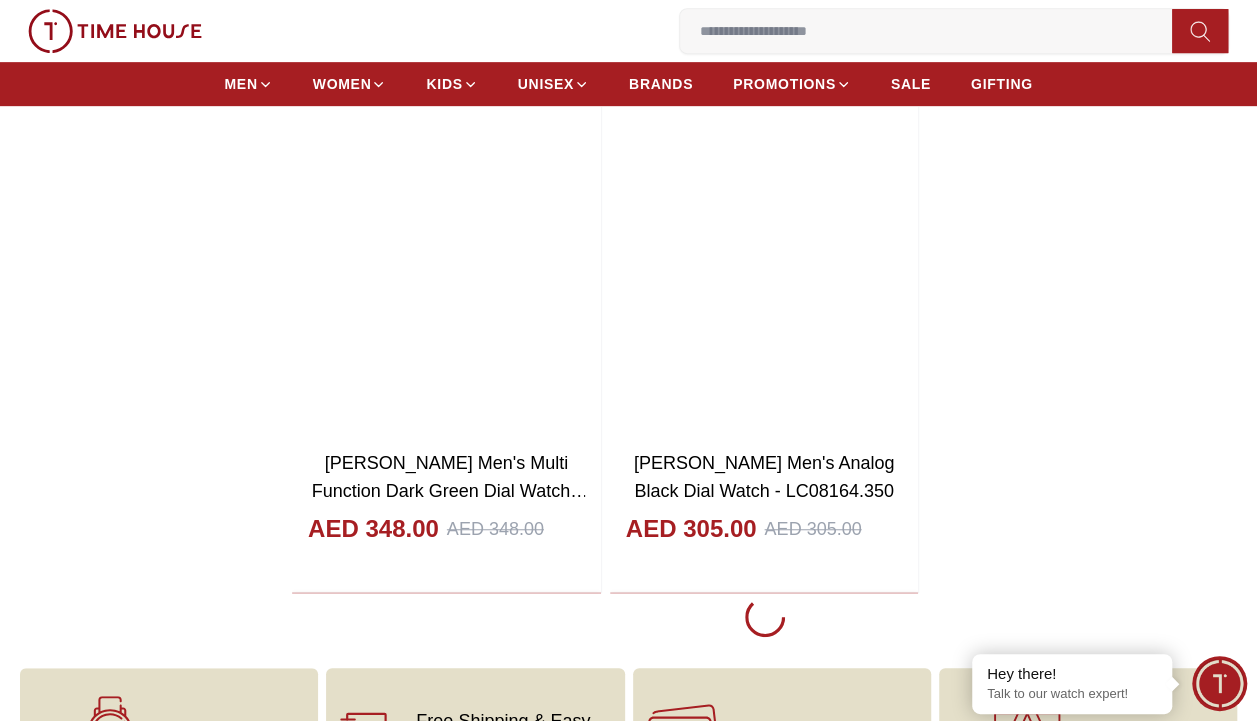 scroll, scrollTop: 4249, scrollLeft: 0, axis: vertical 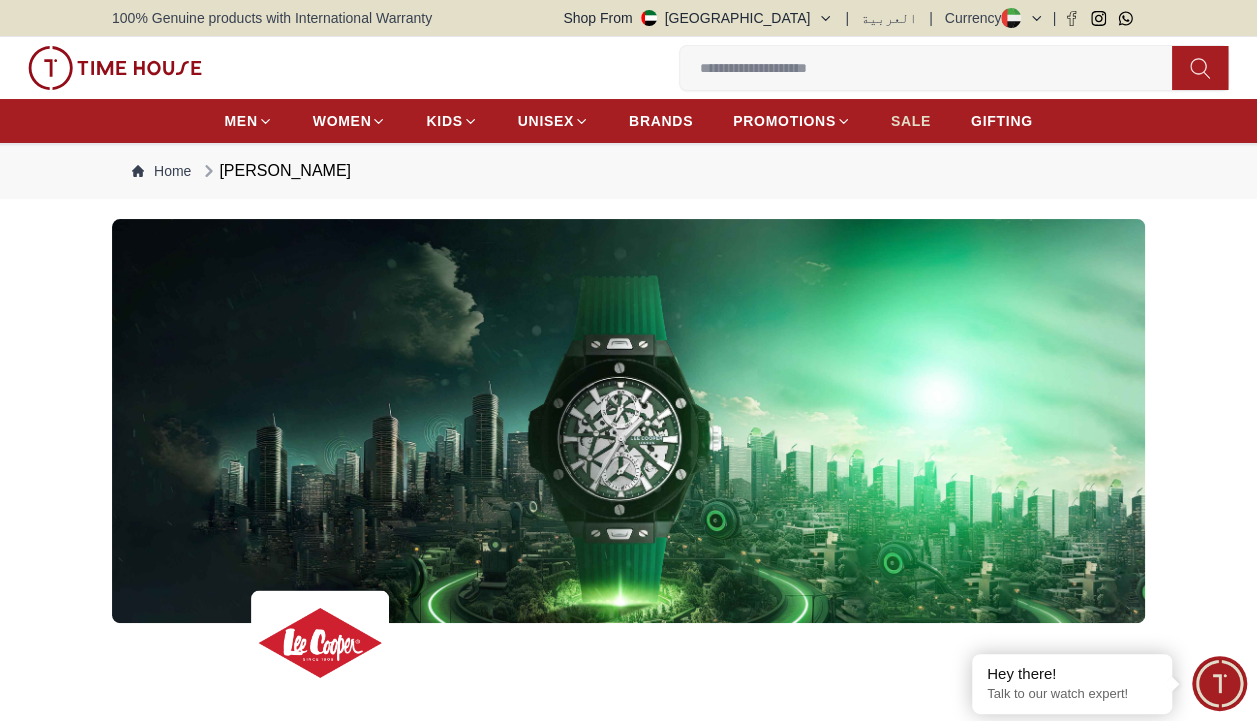 click on "SALE" at bounding box center (911, 121) 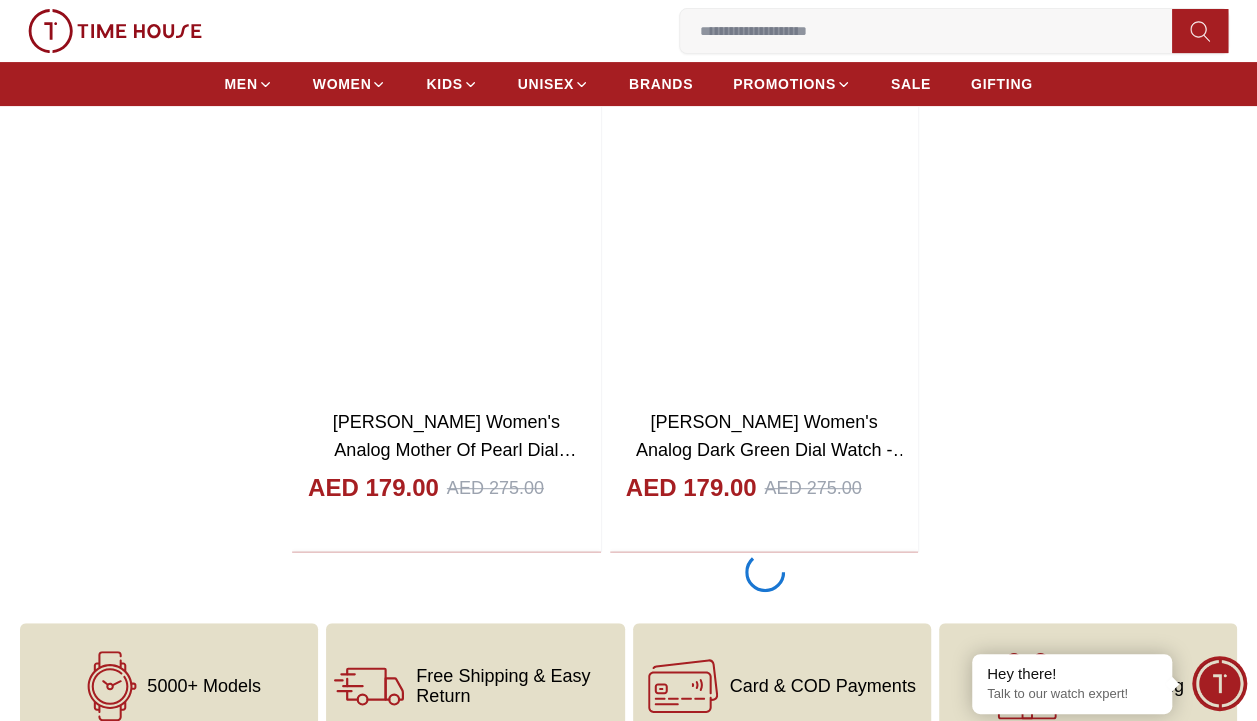 scroll, scrollTop: 4005, scrollLeft: 0, axis: vertical 